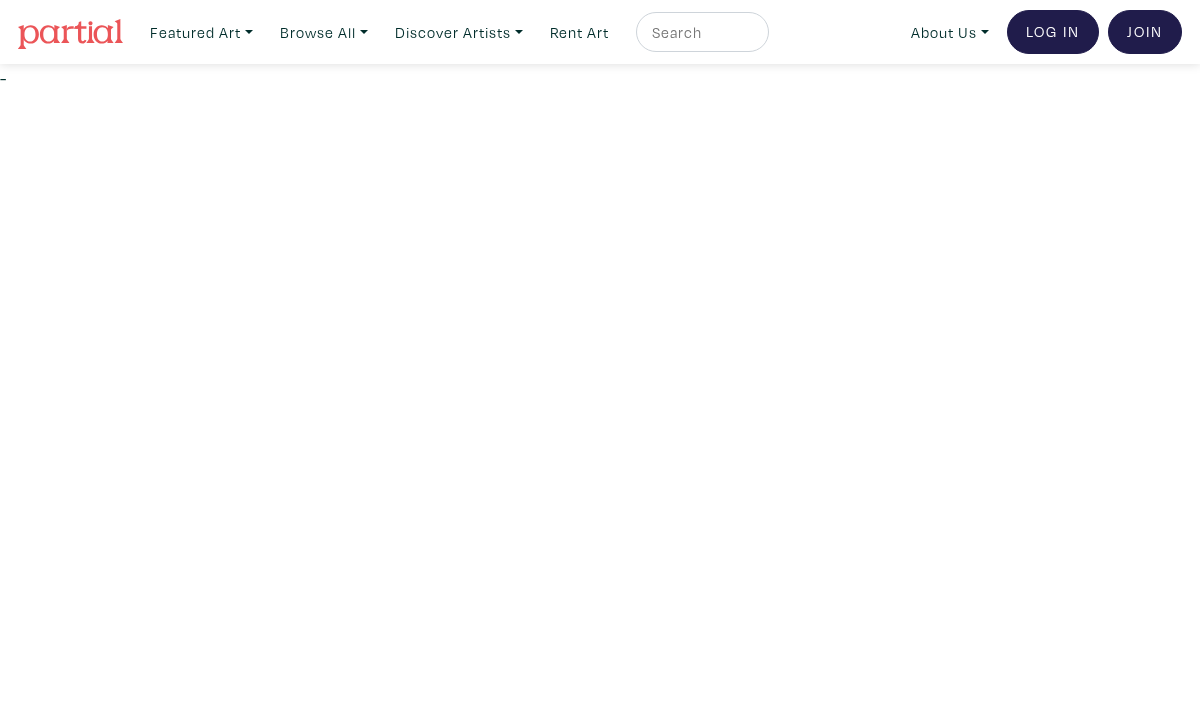 scroll, scrollTop: 0, scrollLeft: 0, axis: both 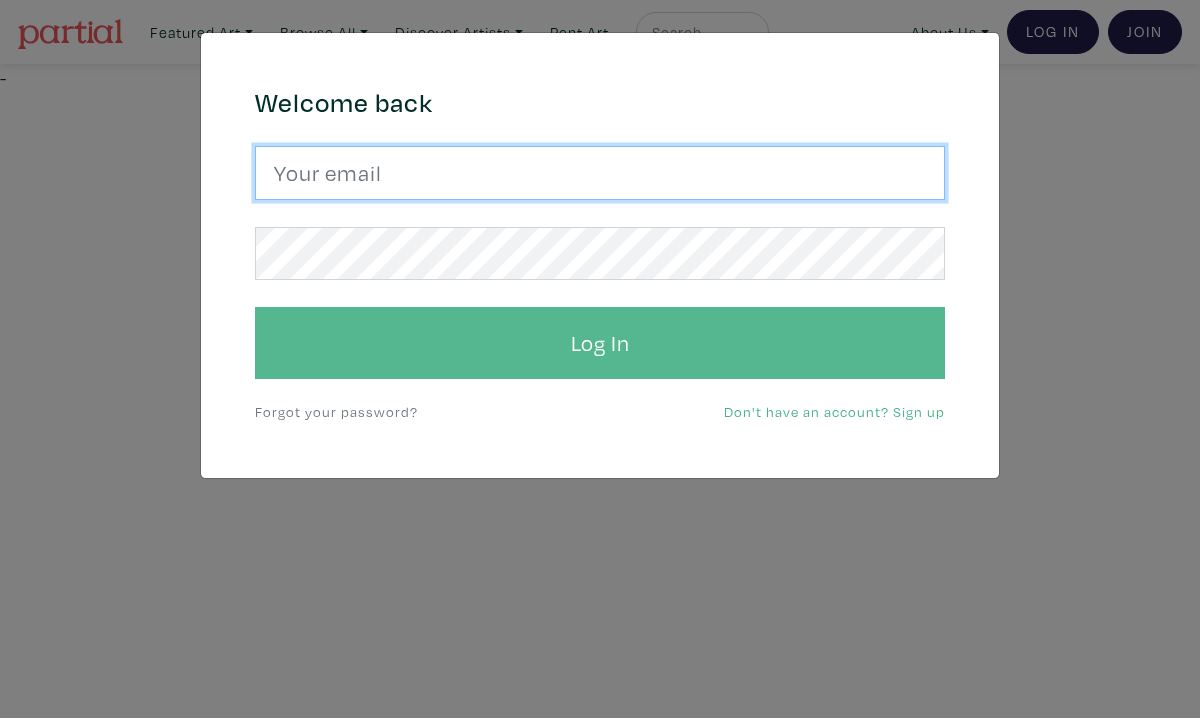 type on "arif.bahaduri@gmail.com" 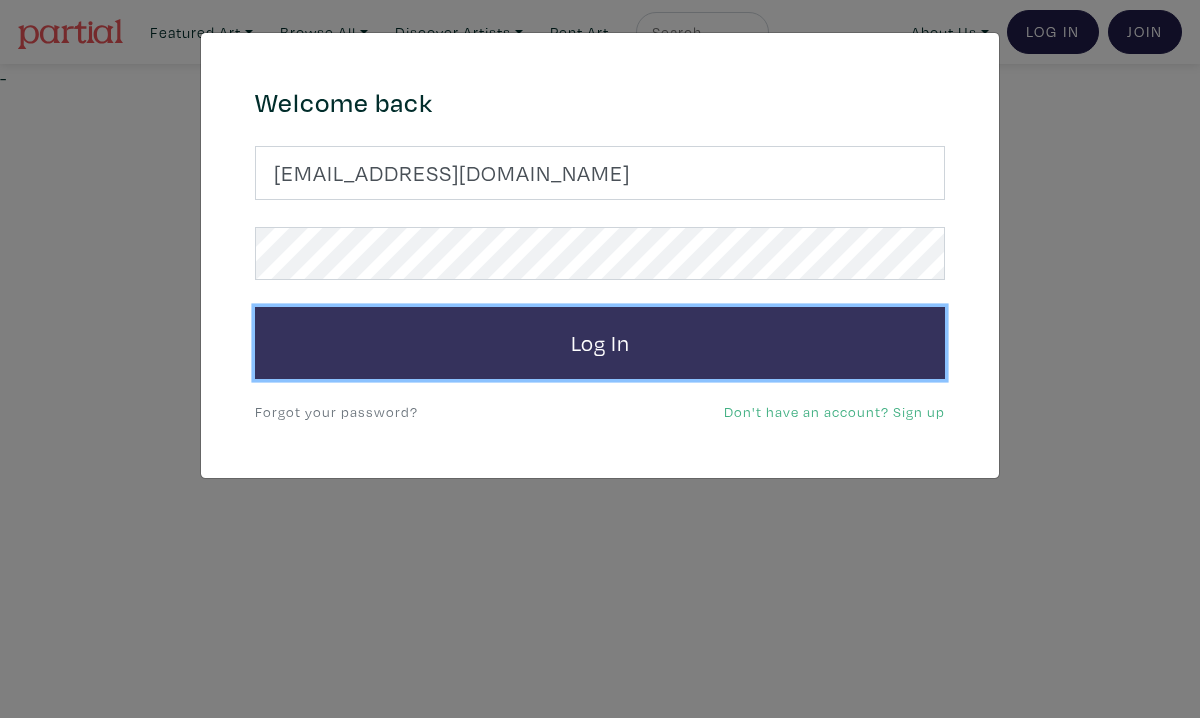 click on "Log In" at bounding box center [600, 343] 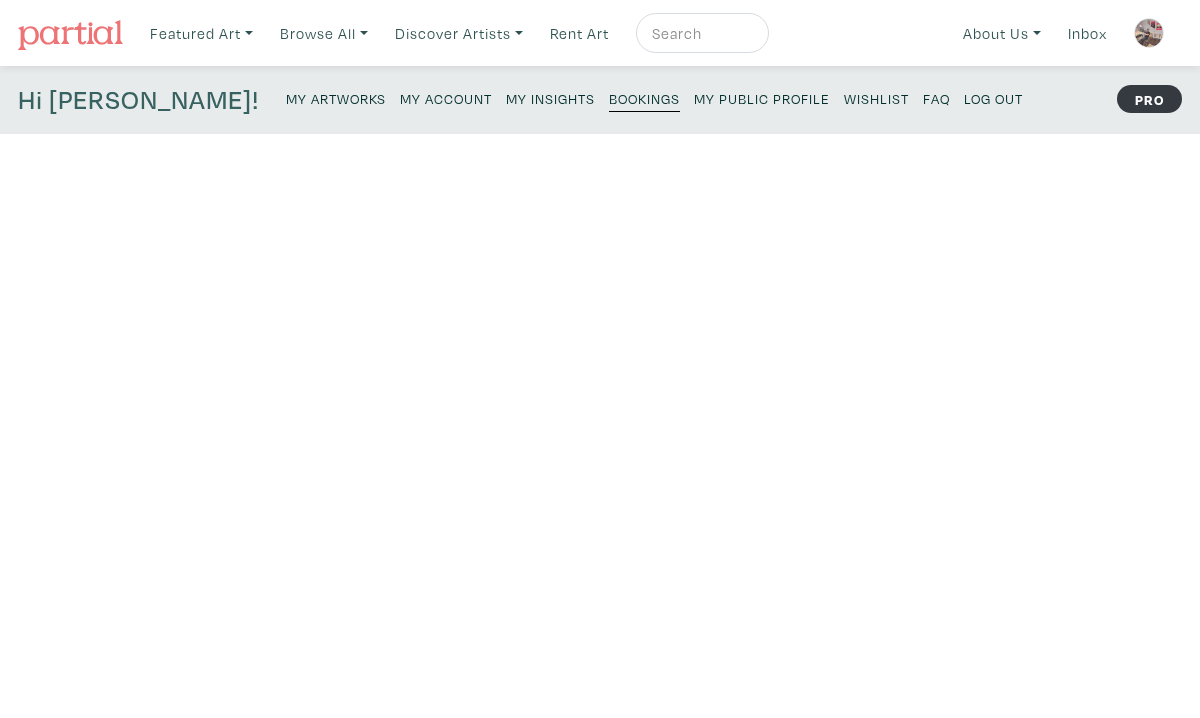 scroll, scrollTop: 0, scrollLeft: 0, axis: both 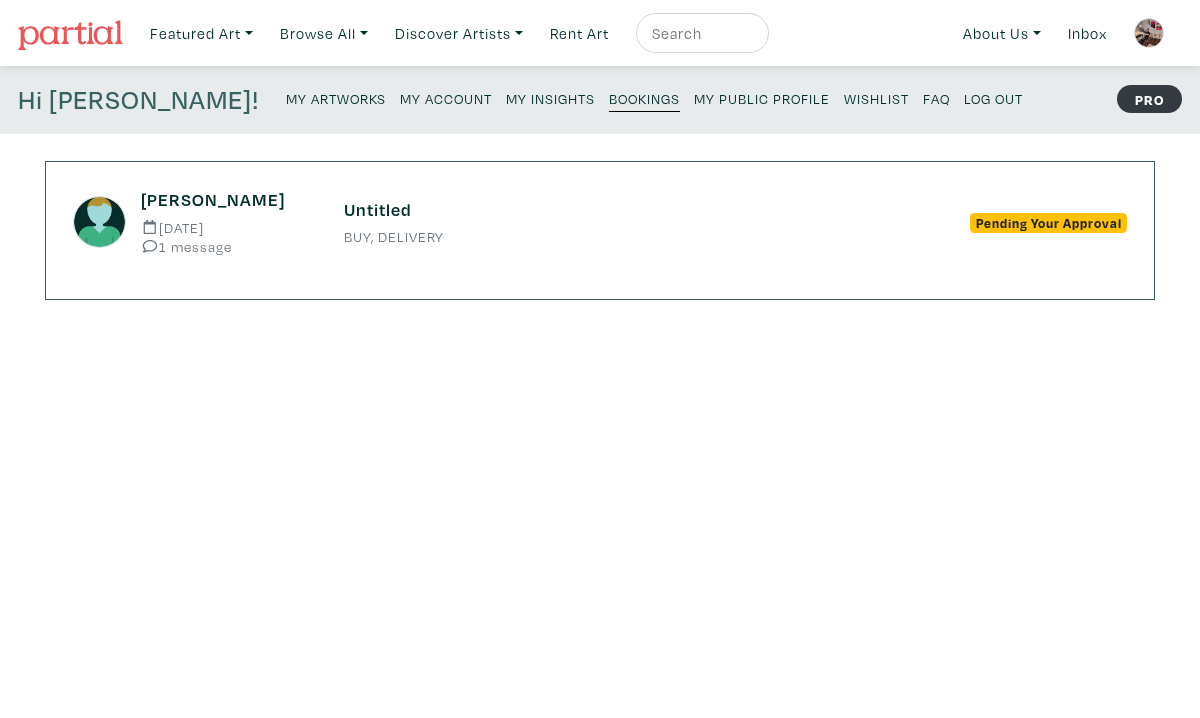 click on "Pending Your Approval" at bounding box center [1006, 221] 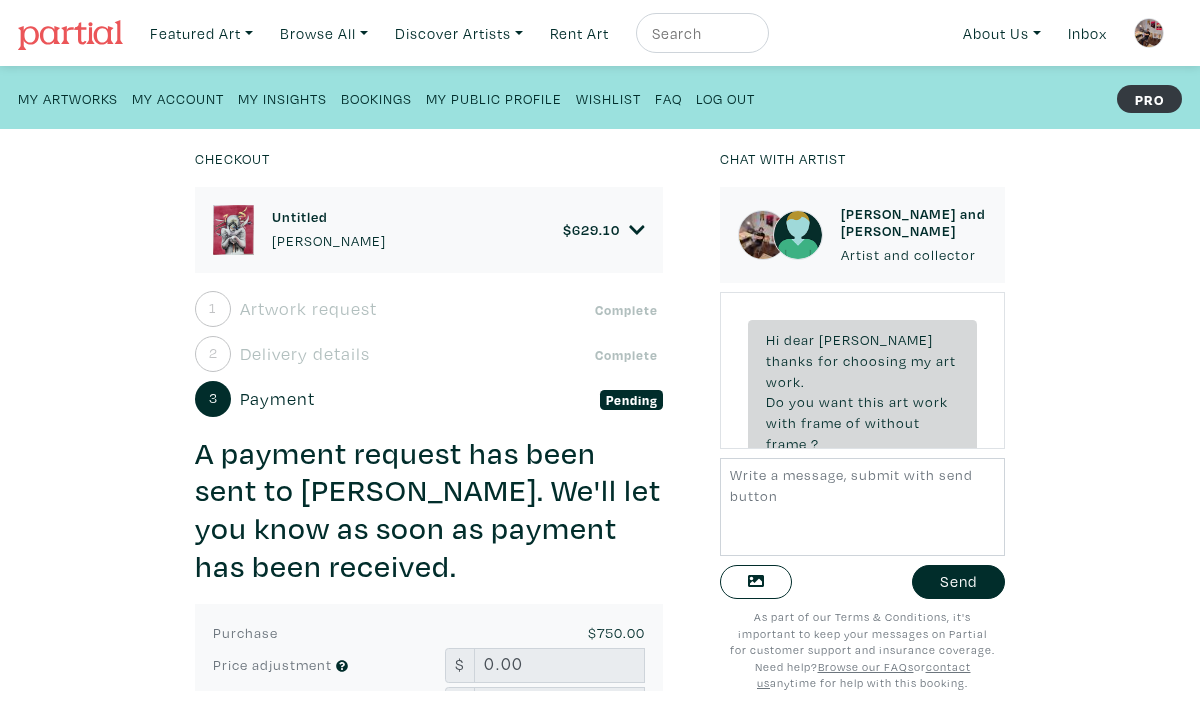 scroll, scrollTop: 0, scrollLeft: 0, axis: both 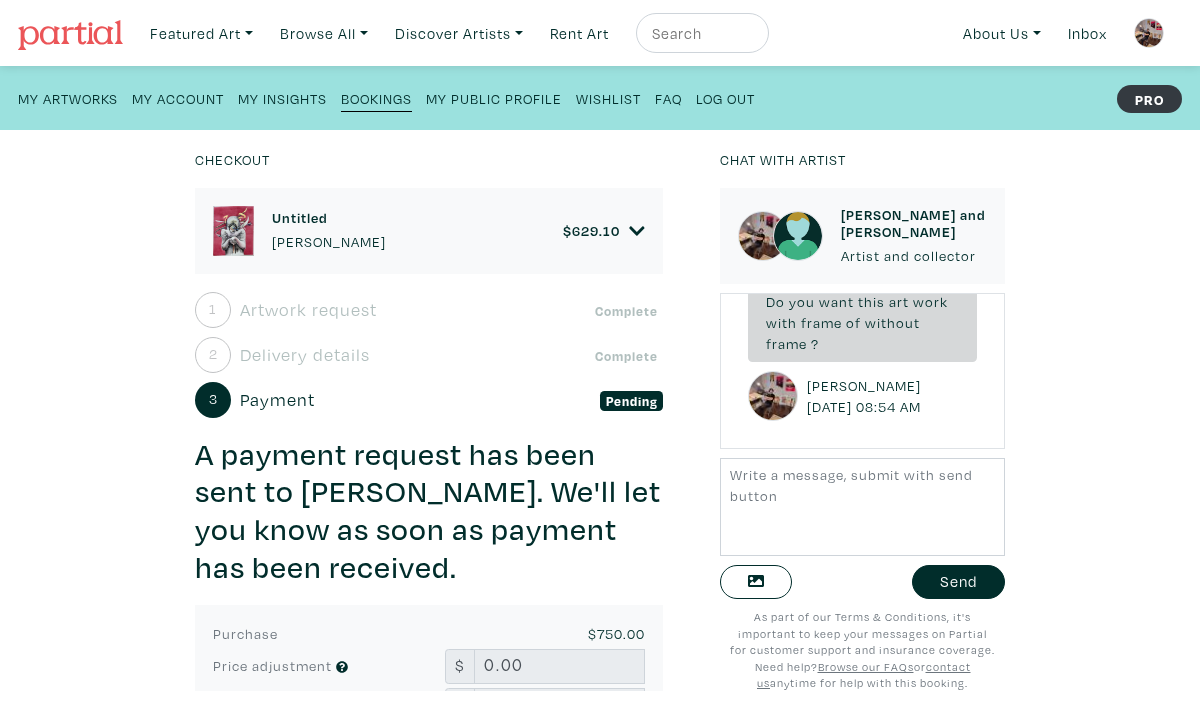 click on "Checkout
Untitled
Arif Bahaduri
$ 629.10
• Painting
• Watercolour,Rutring pen and Gold leaf on paper
• 17" x 21"
Kelly Nelson
Member since 2025
Billings,
MT
Purchase
$750.00 $ 1" at bounding box center [600, 424] 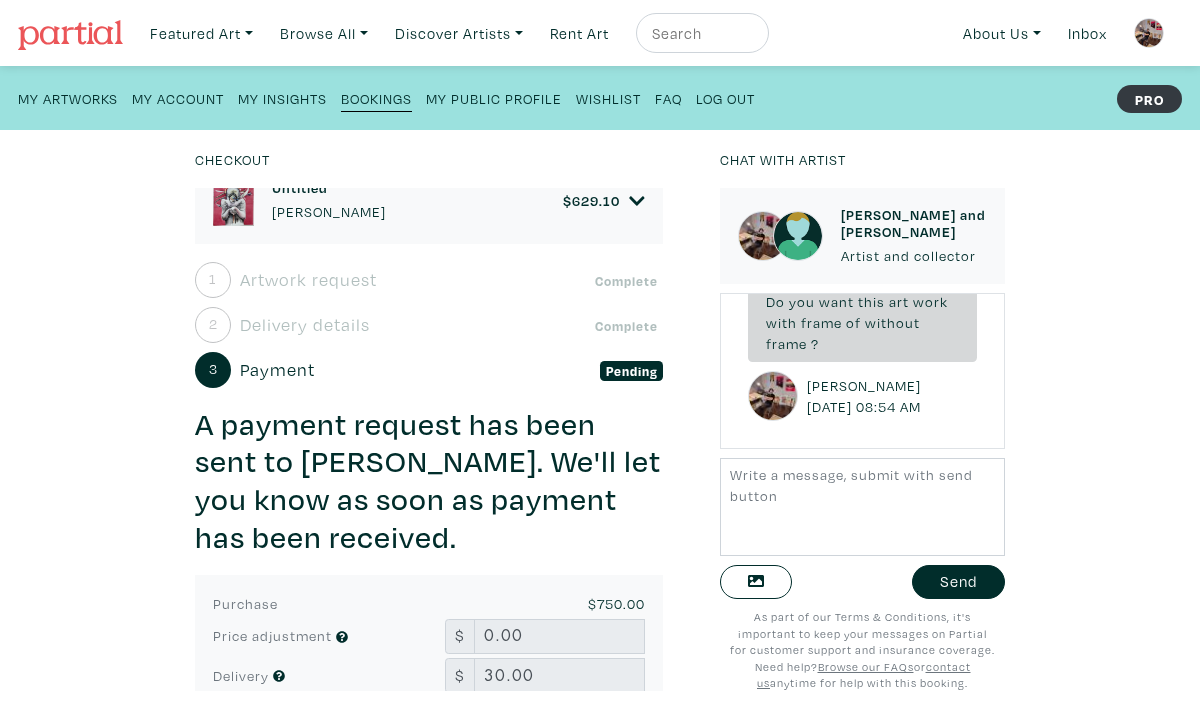 scroll, scrollTop: 0, scrollLeft: 0, axis: both 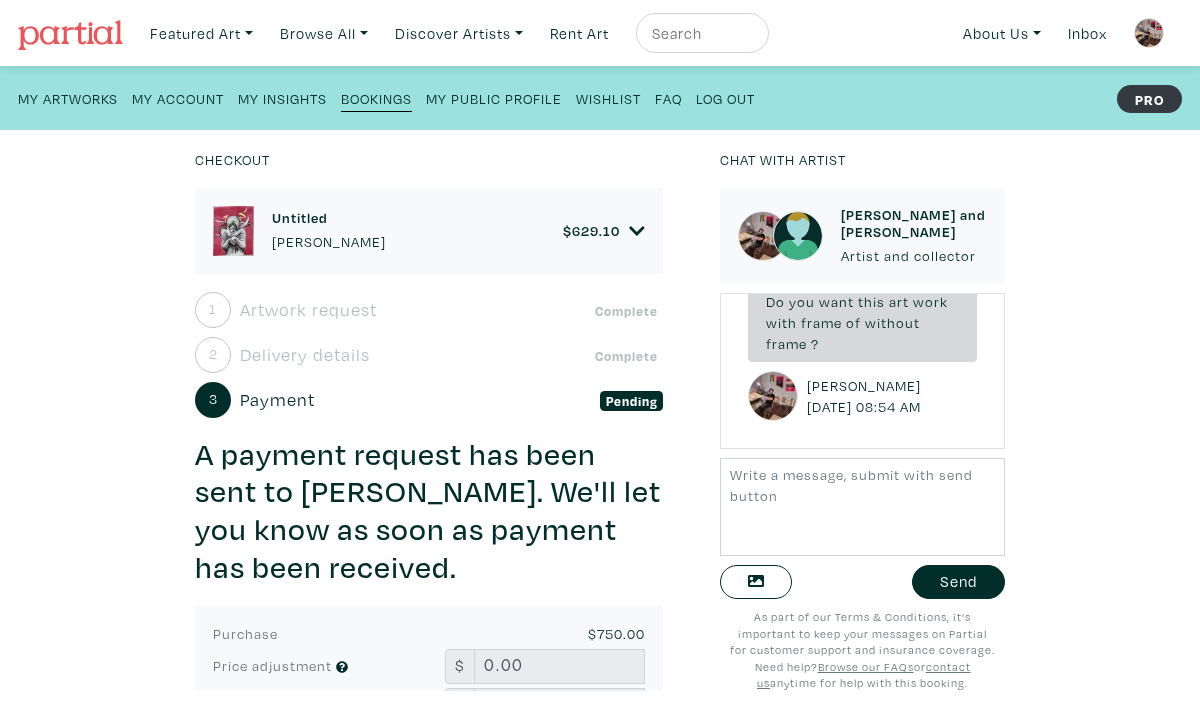 click on "My Insights" at bounding box center (282, 98) 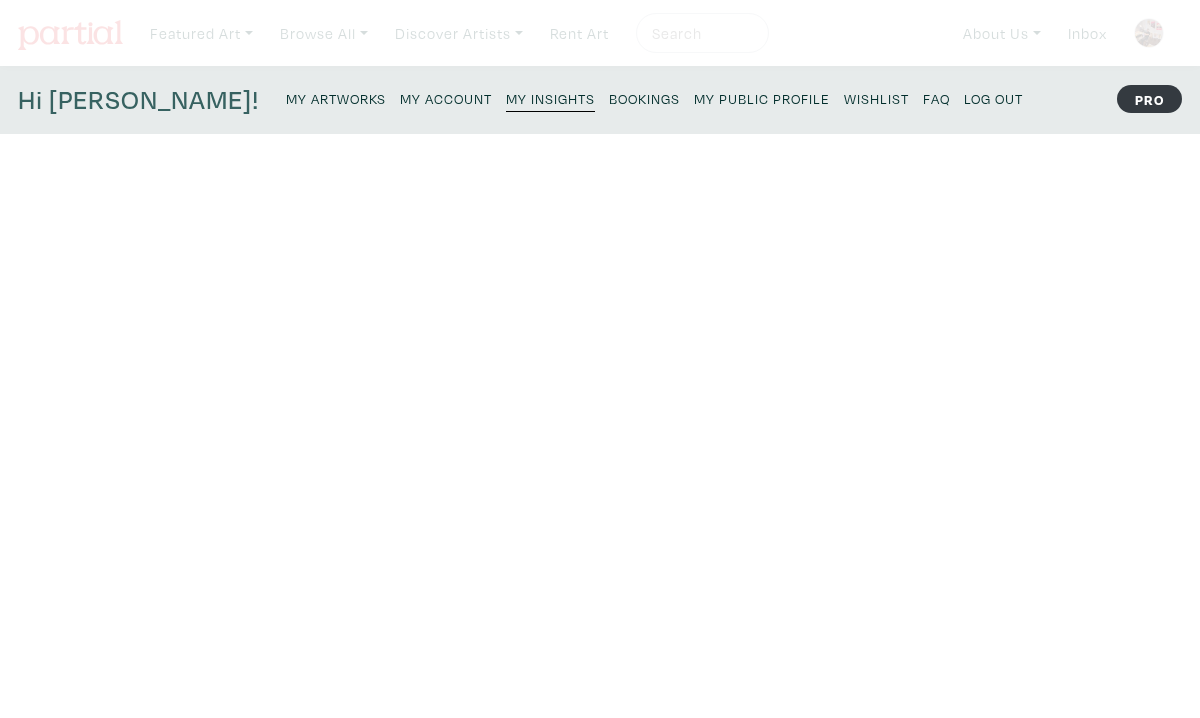 scroll, scrollTop: 0, scrollLeft: 0, axis: both 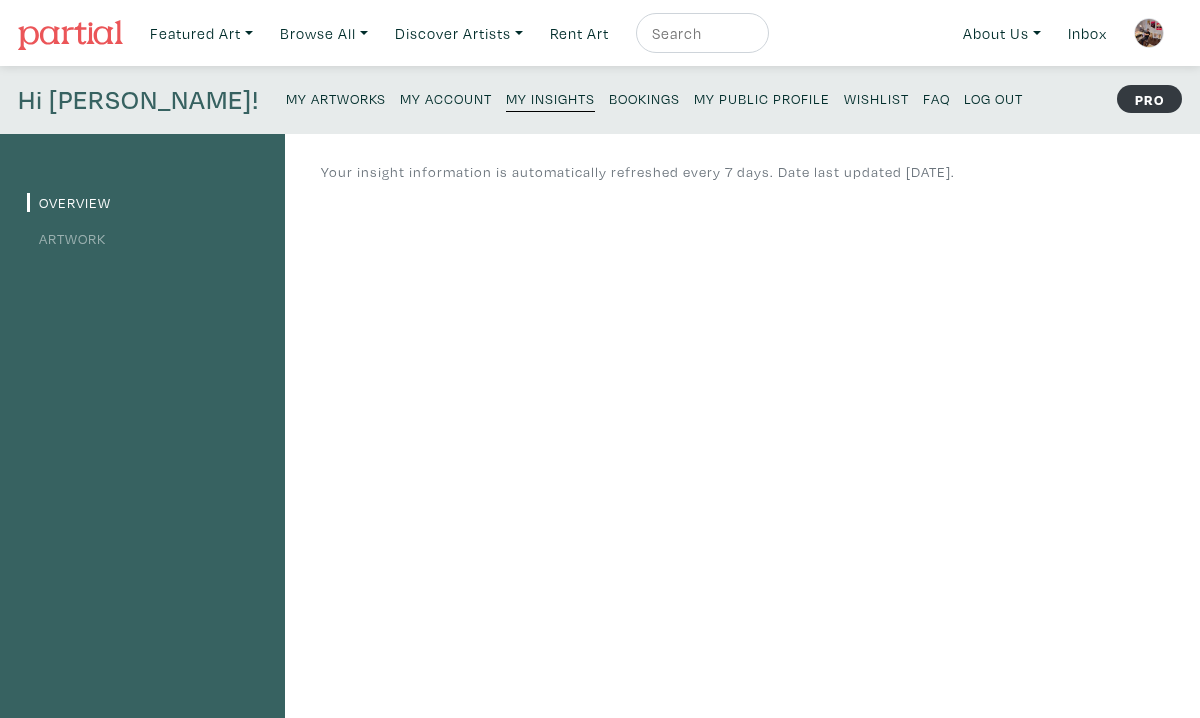 click on "My Artworks" at bounding box center [336, 98] 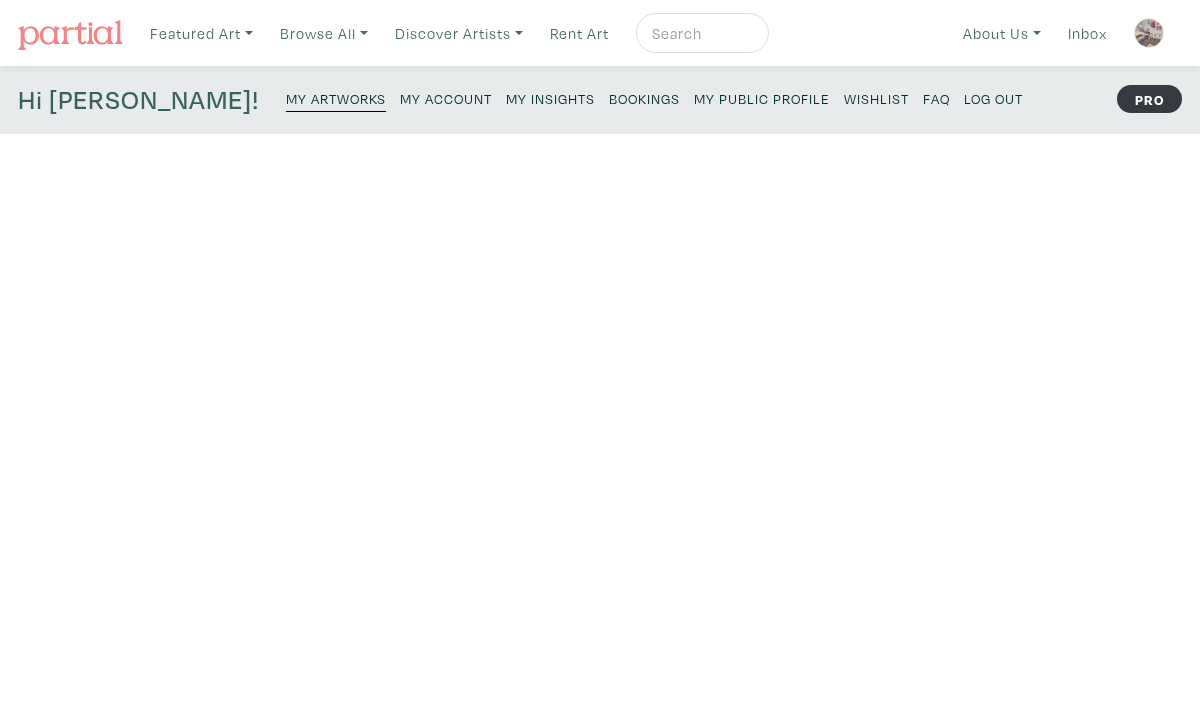 scroll, scrollTop: 0, scrollLeft: 0, axis: both 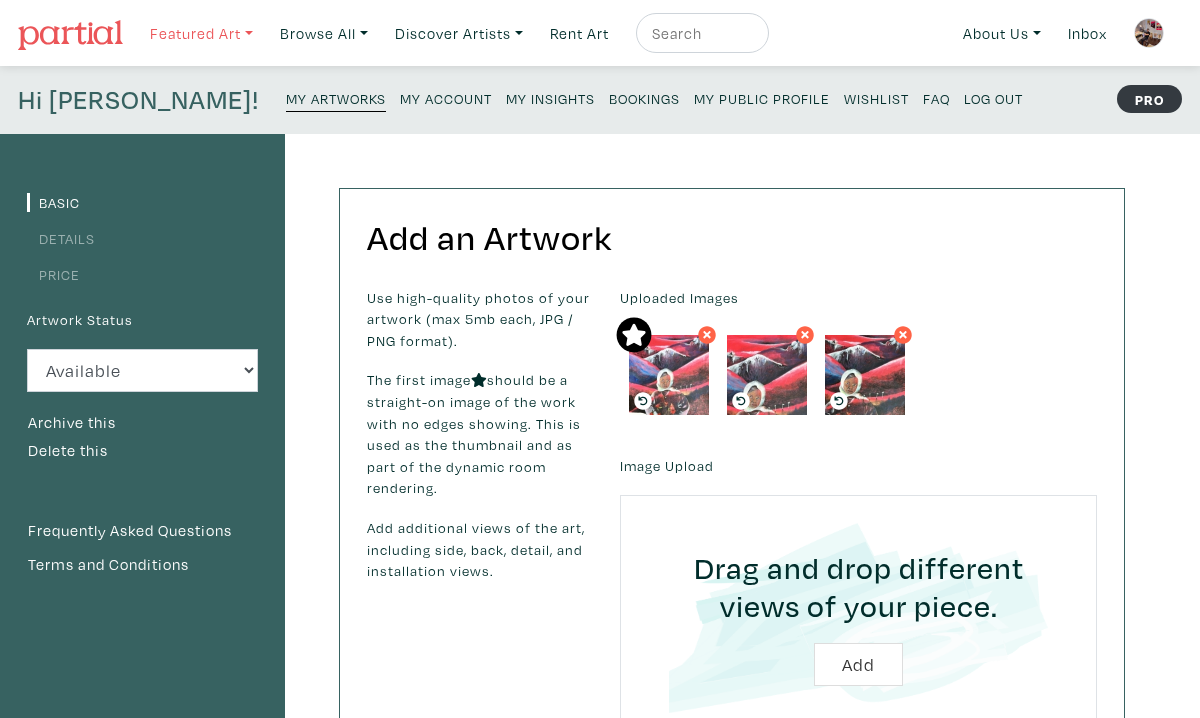 click on "Featured Art" at bounding box center [201, 33] 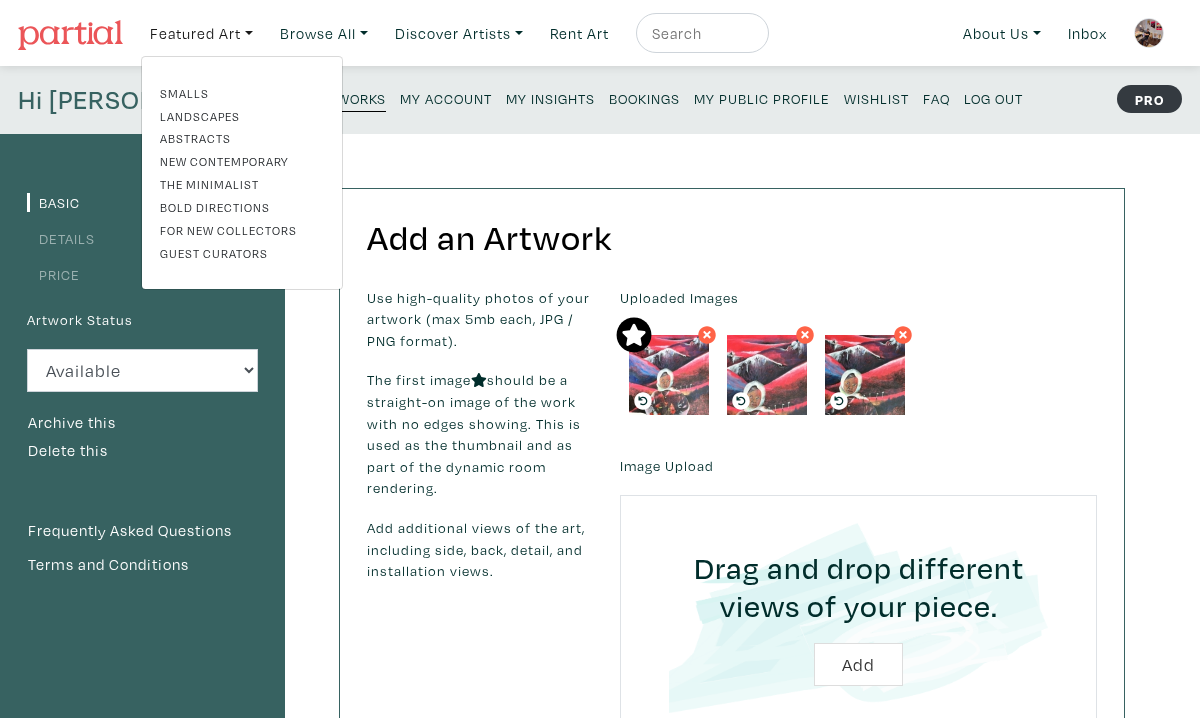 click on "Smalls" at bounding box center [242, 93] 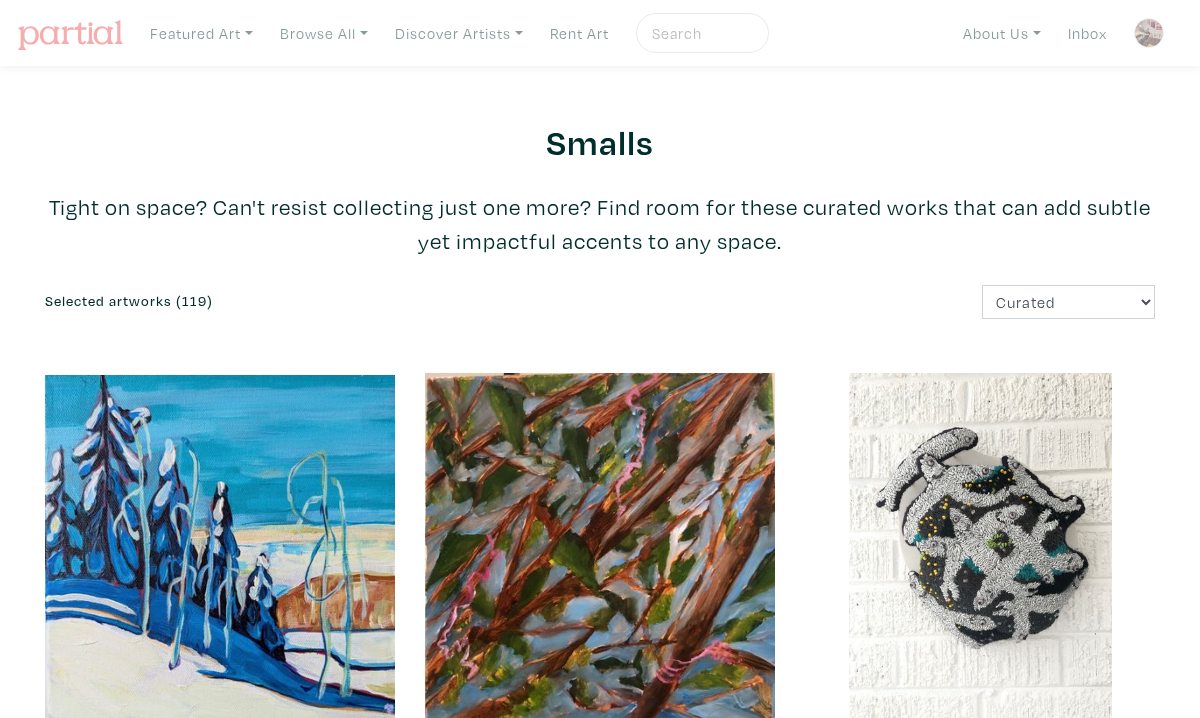 scroll, scrollTop: 0, scrollLeft: 0, axis: both 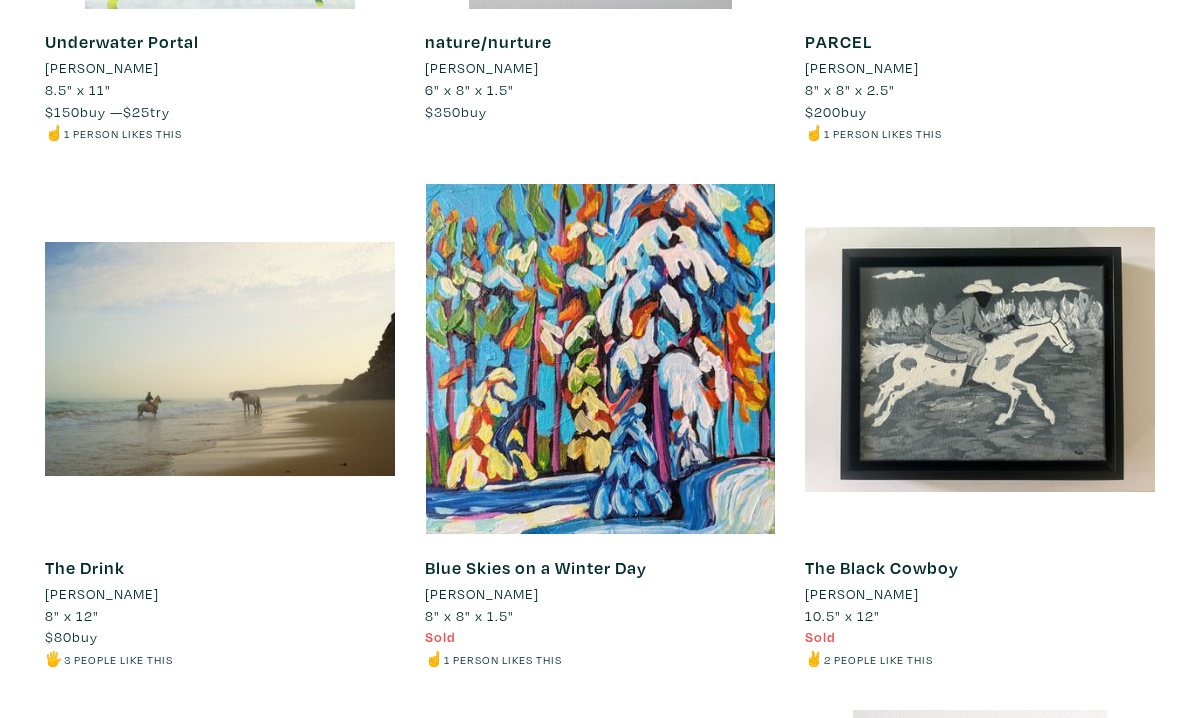 click on "The Black Cowboy
Daniel  Maluka
10.5" x 12"
Sold
✌️  2 people like this
#people
#cowboy
#grey
#blue" at bounding box center [980, 613] 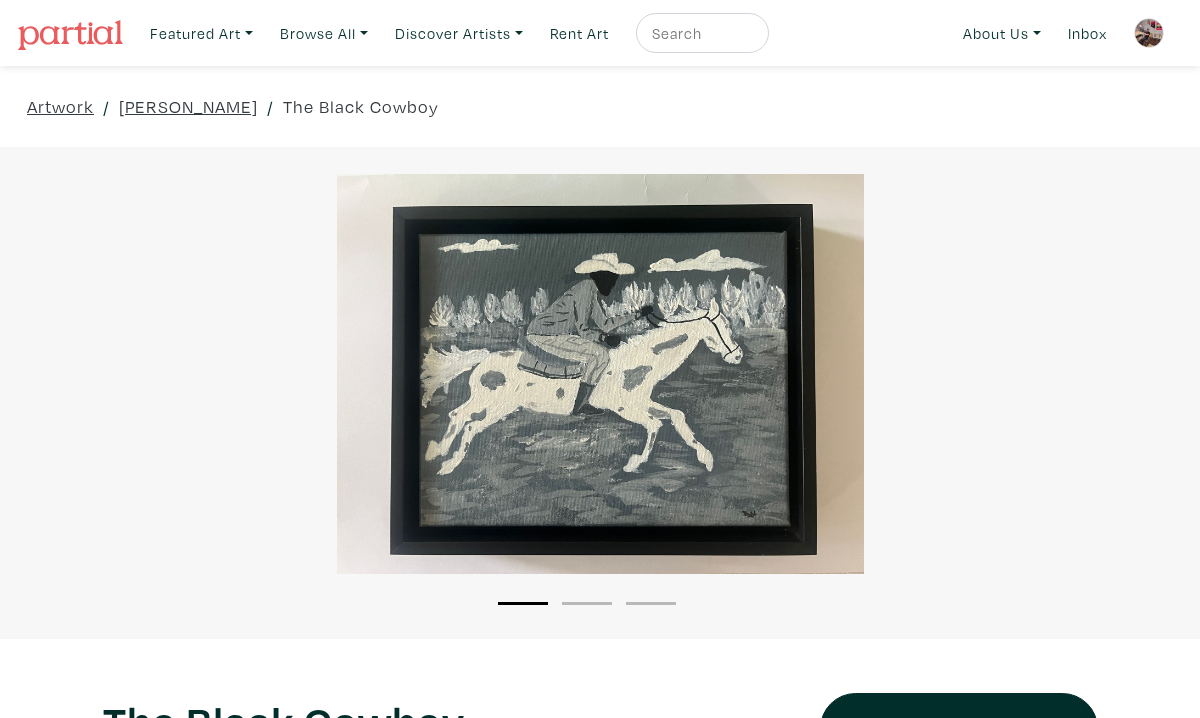 scroll, scrollTop: 0, scrollLeft: 0, axis: both 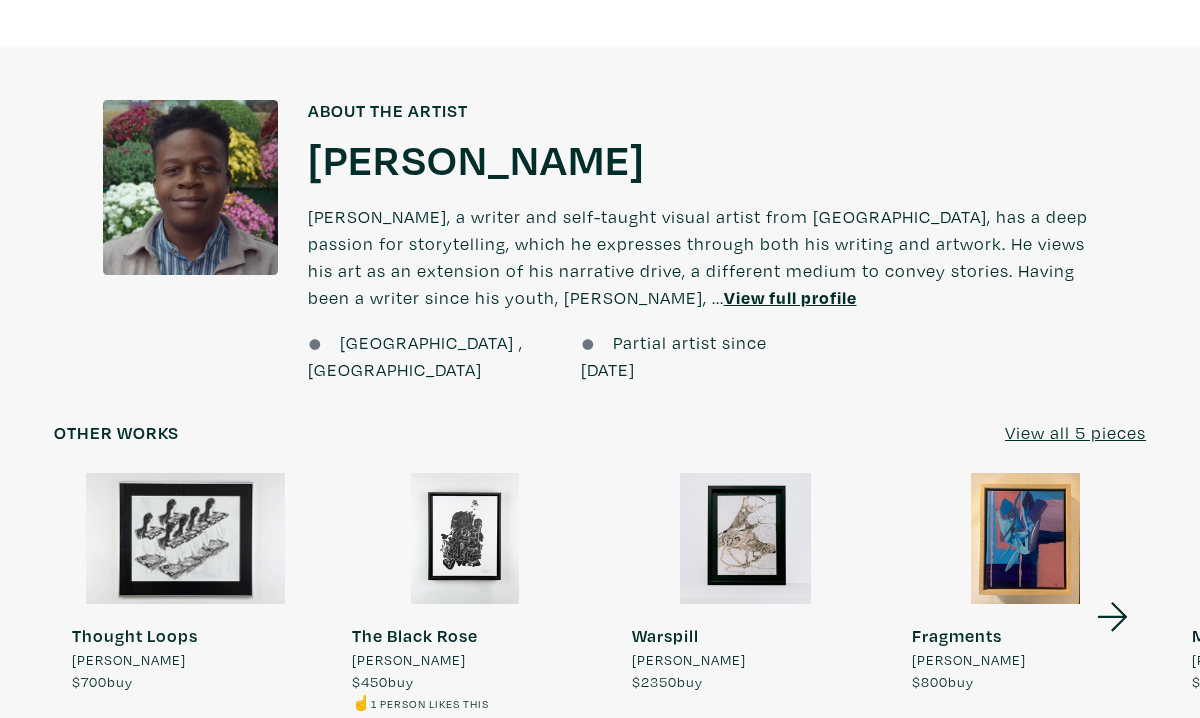 click on "View full profile" at bounding box center [790, 297] 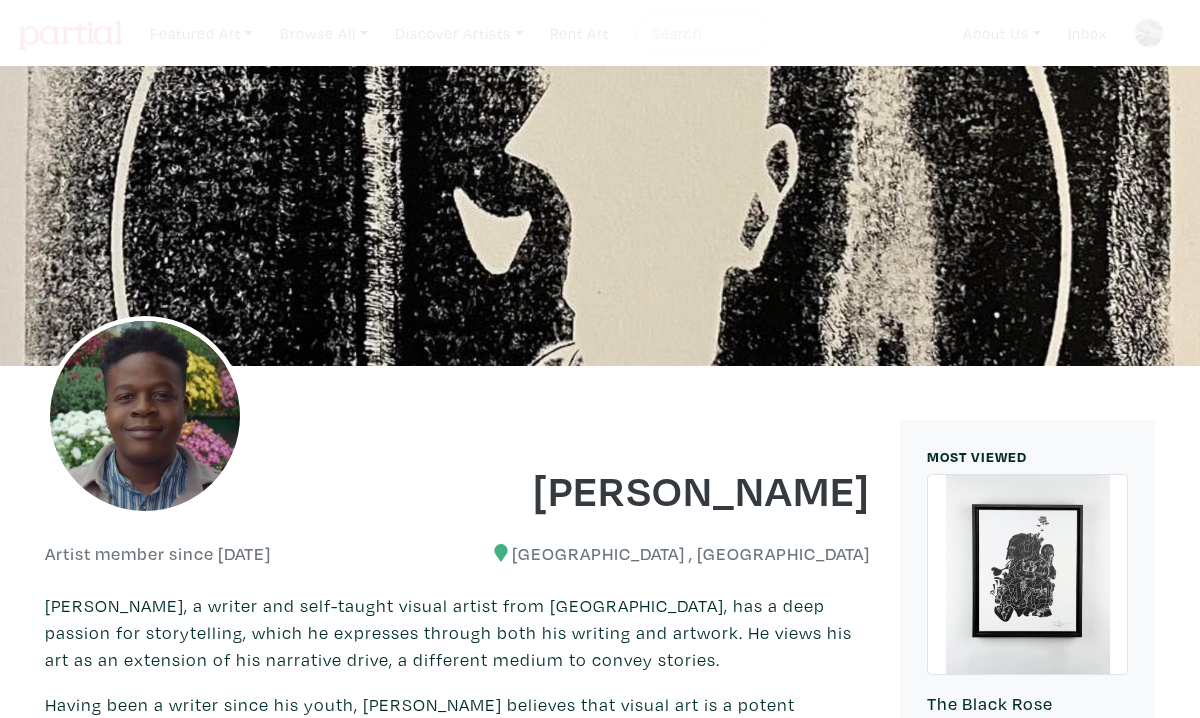 scroll, scrollTop: 0, scrollLeft: 0, axis: both 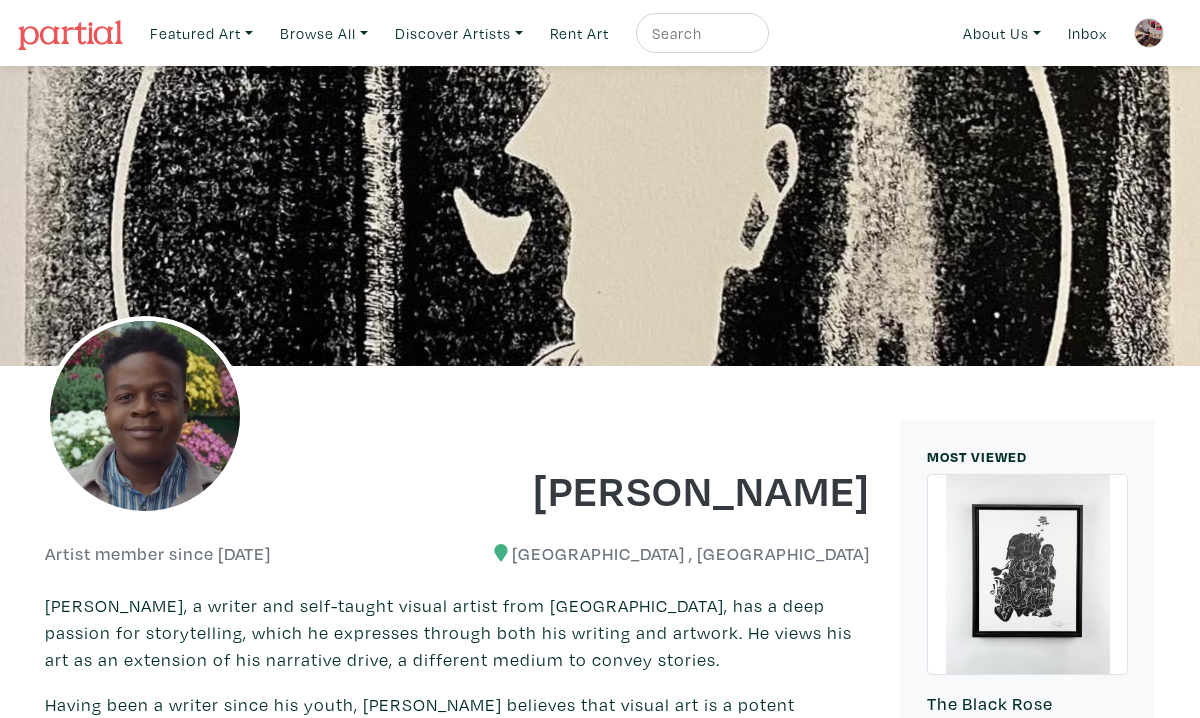 click at bounding box center [244, 441] 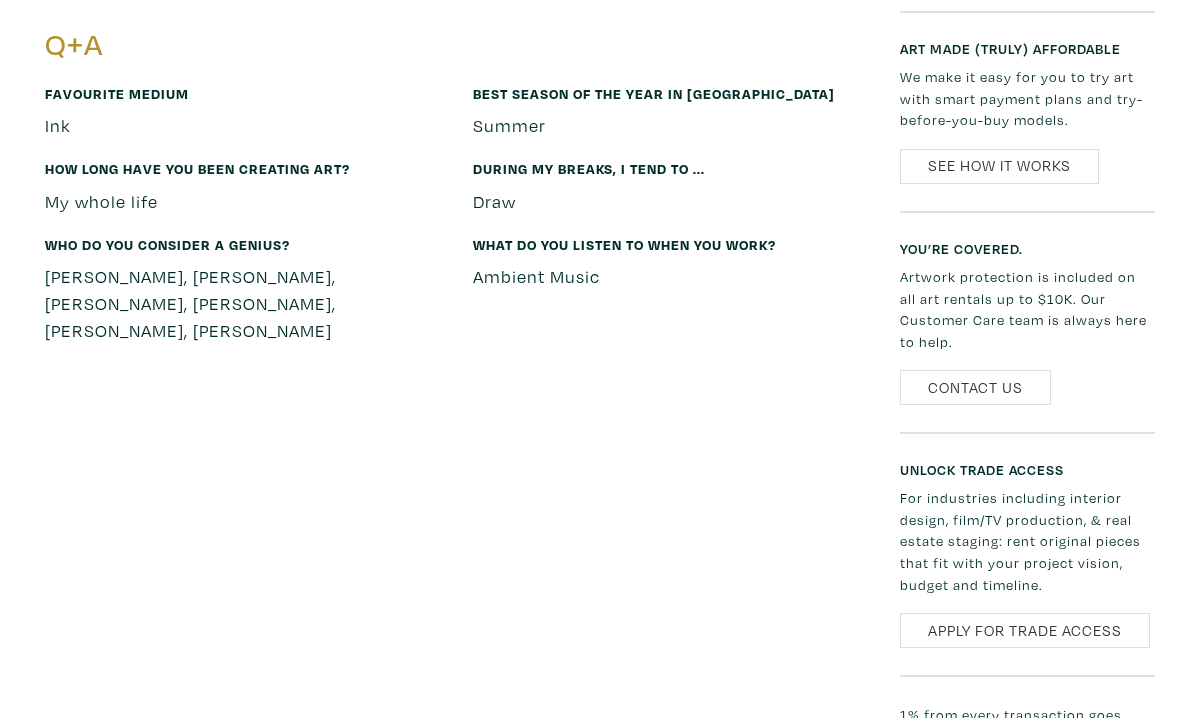 scroll, scrollTop: 5360, scrollLeft: 0, axis: vertical 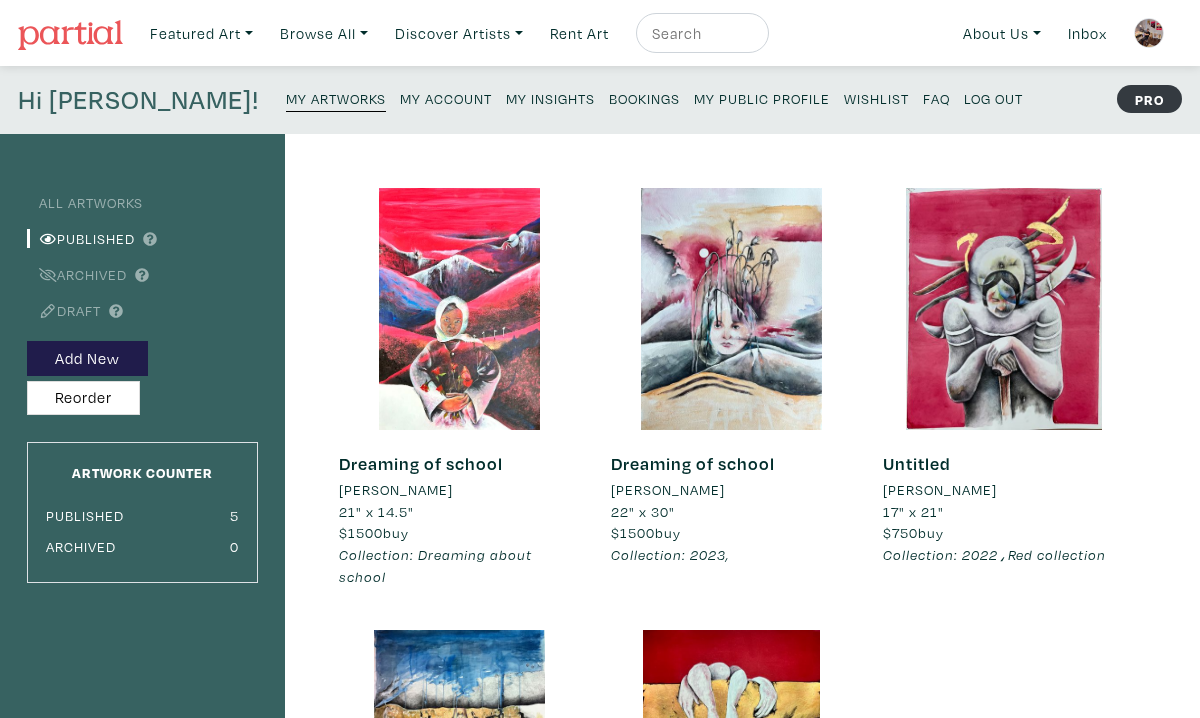 click at bounding box center (460, 309) 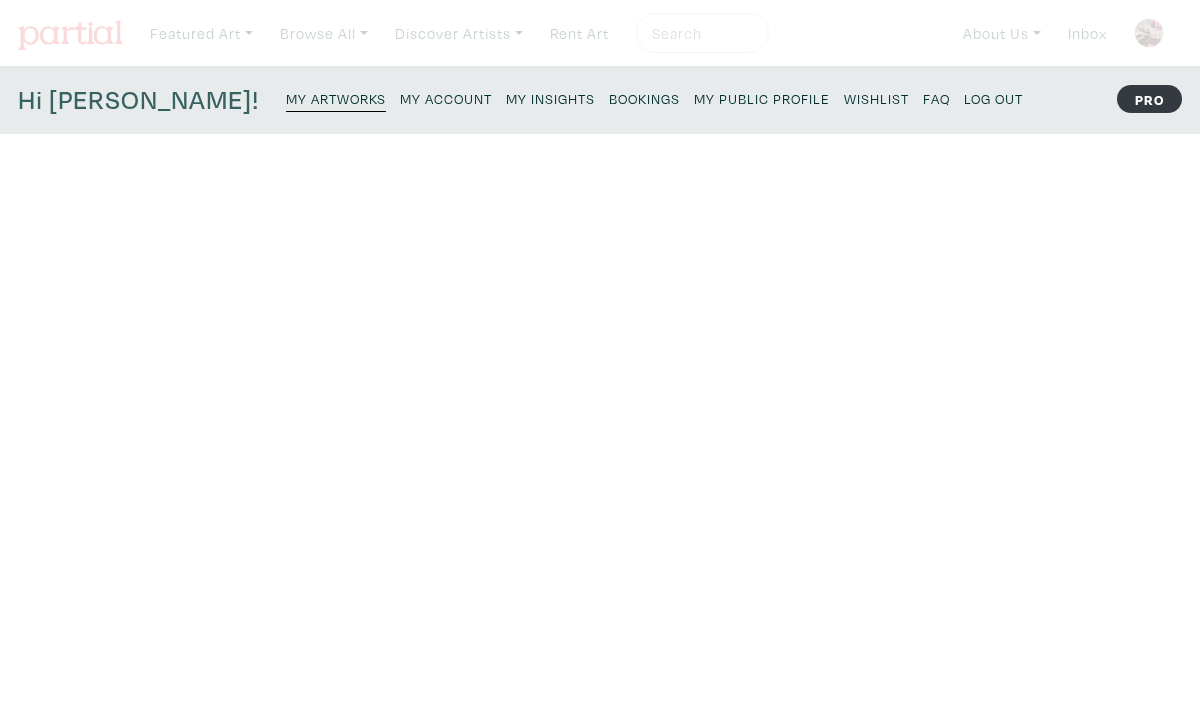 scroll, scrollTop: 0, scrollLeft: 0, axis: both 